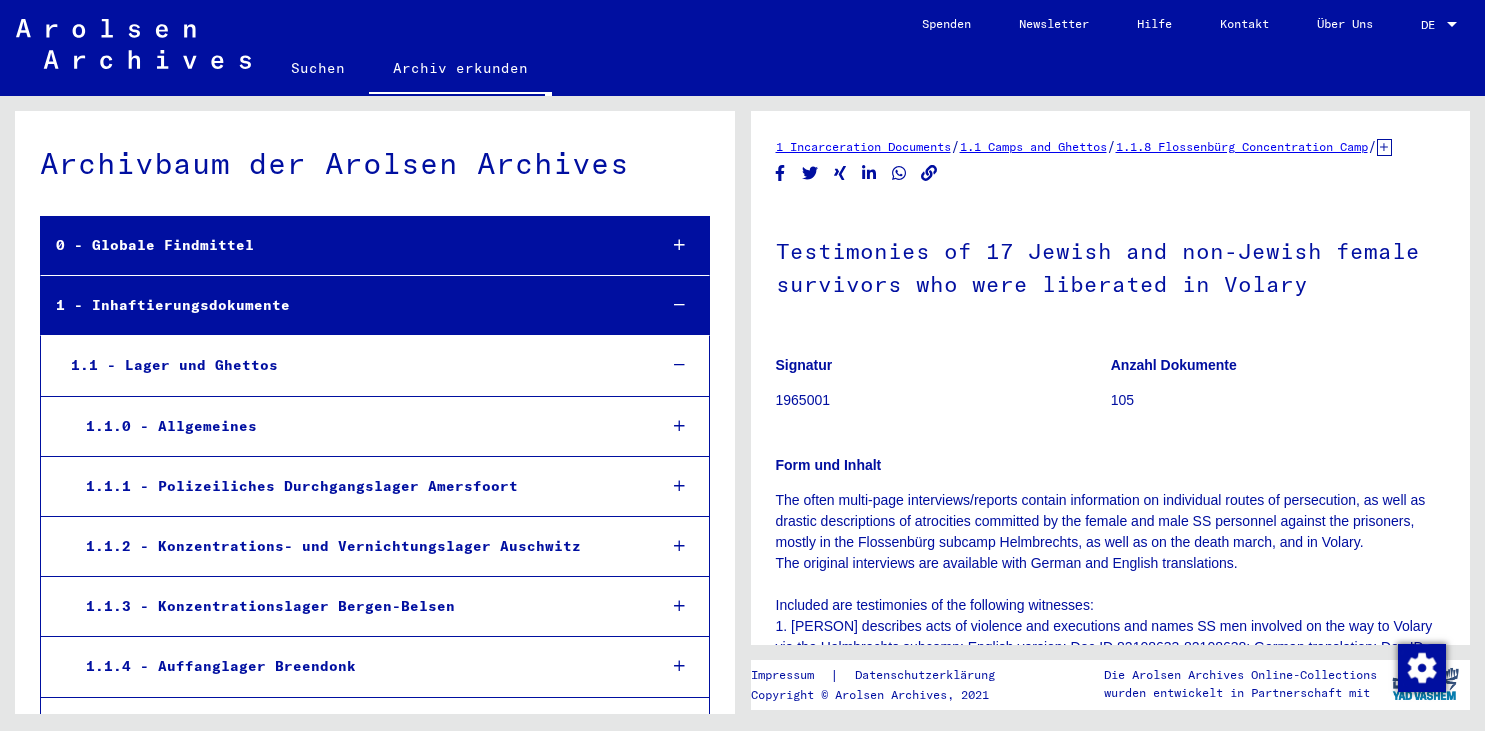 scroll, scrollTop: 0, scrollLeft: 0, axis: both 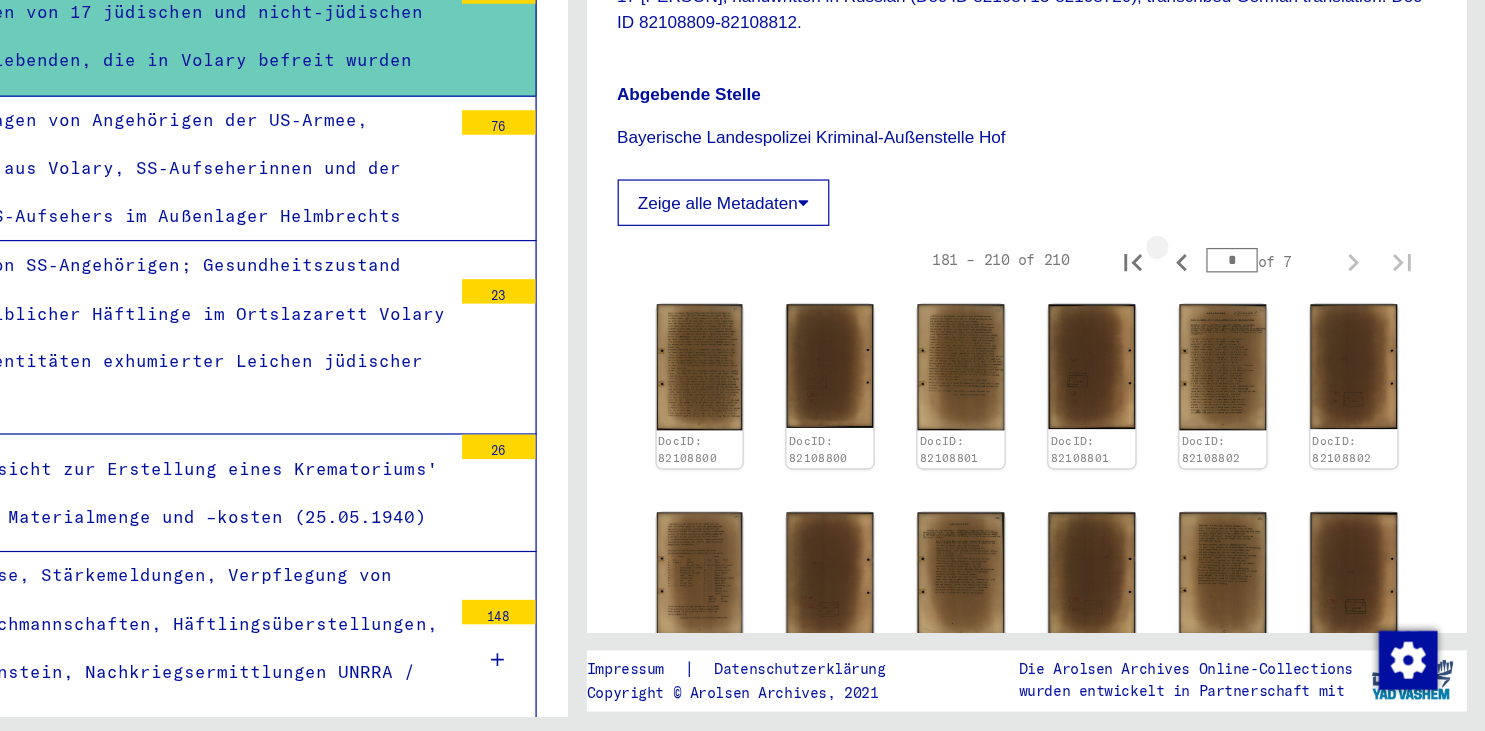 click 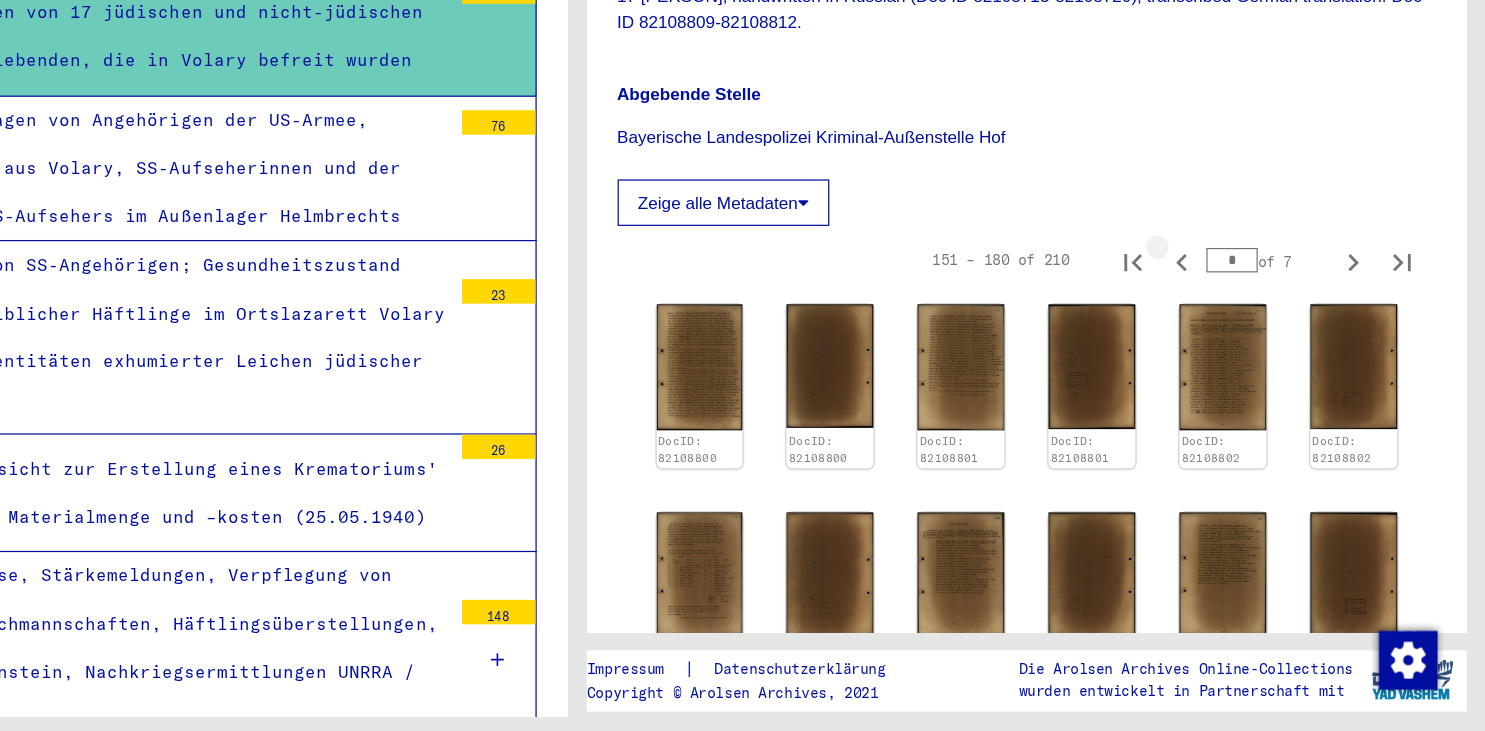 type on "*" 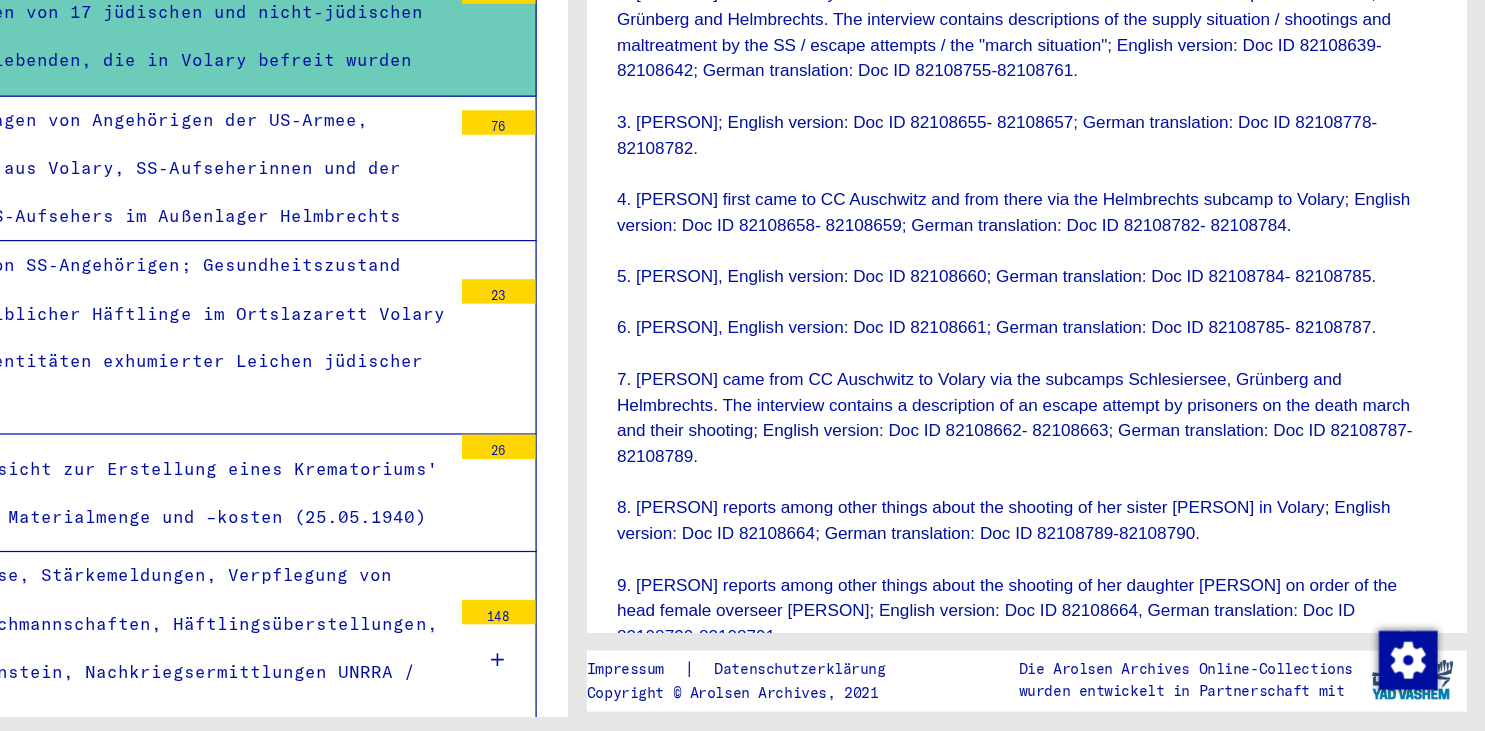 scroll, scrollTop: 594, scrollLeft: 0, axis: vertical 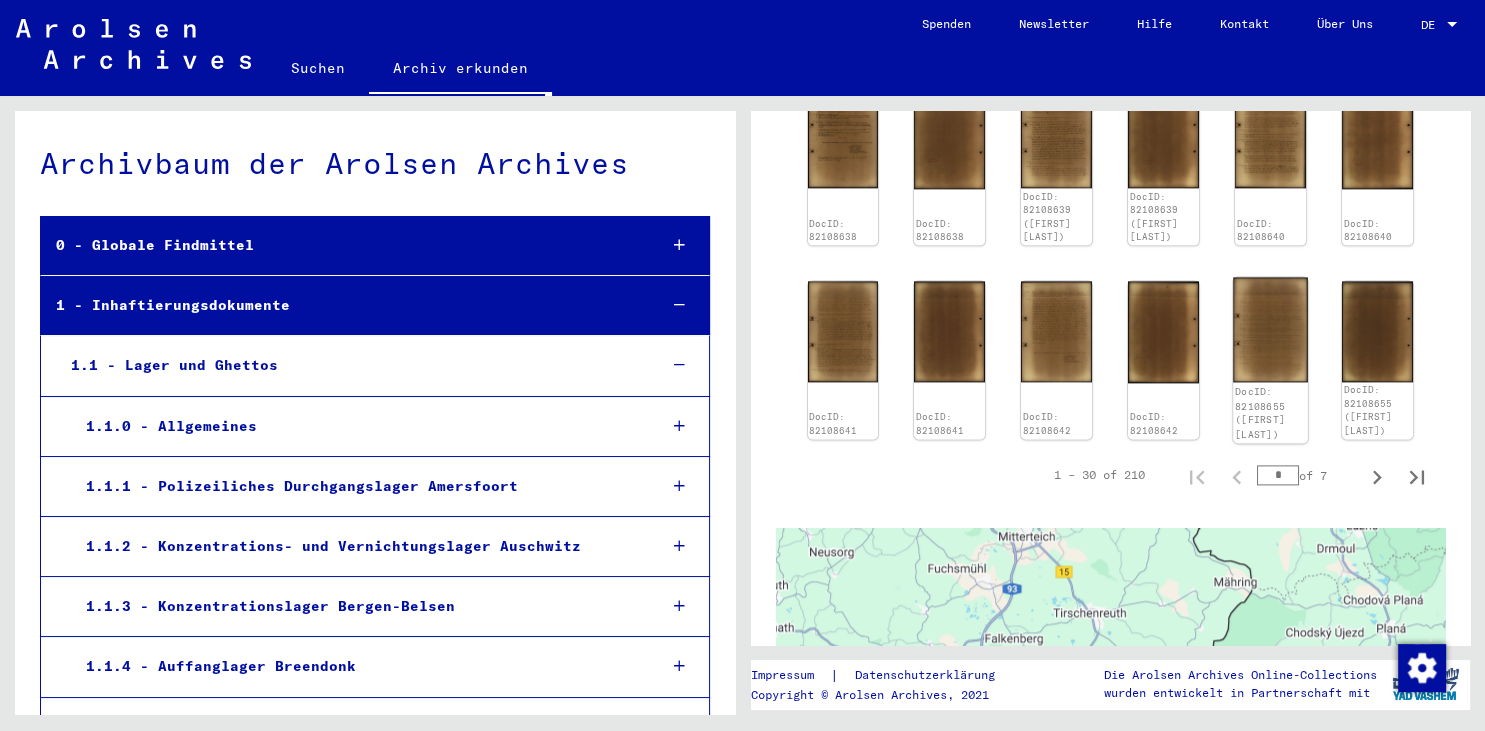 click 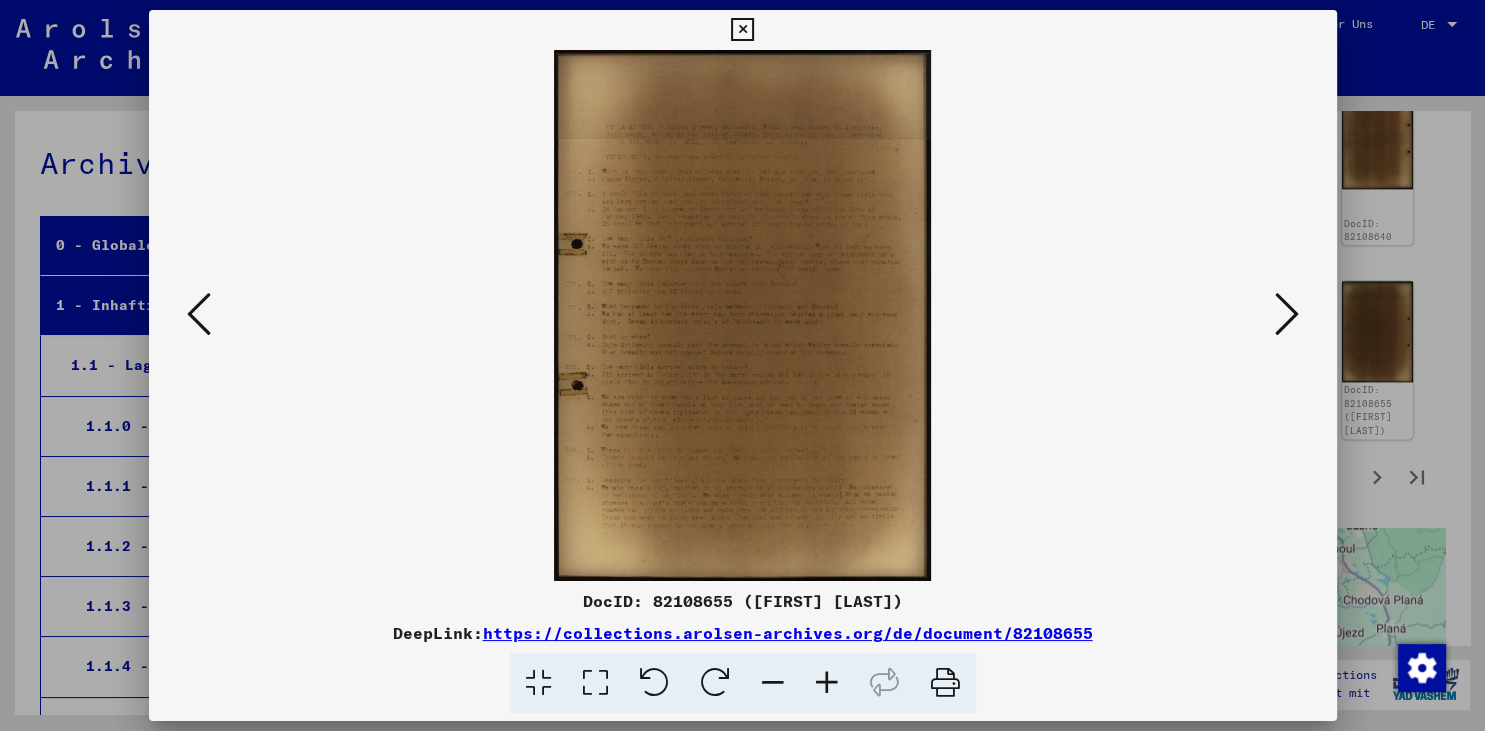click at bounding box center (743, 315) 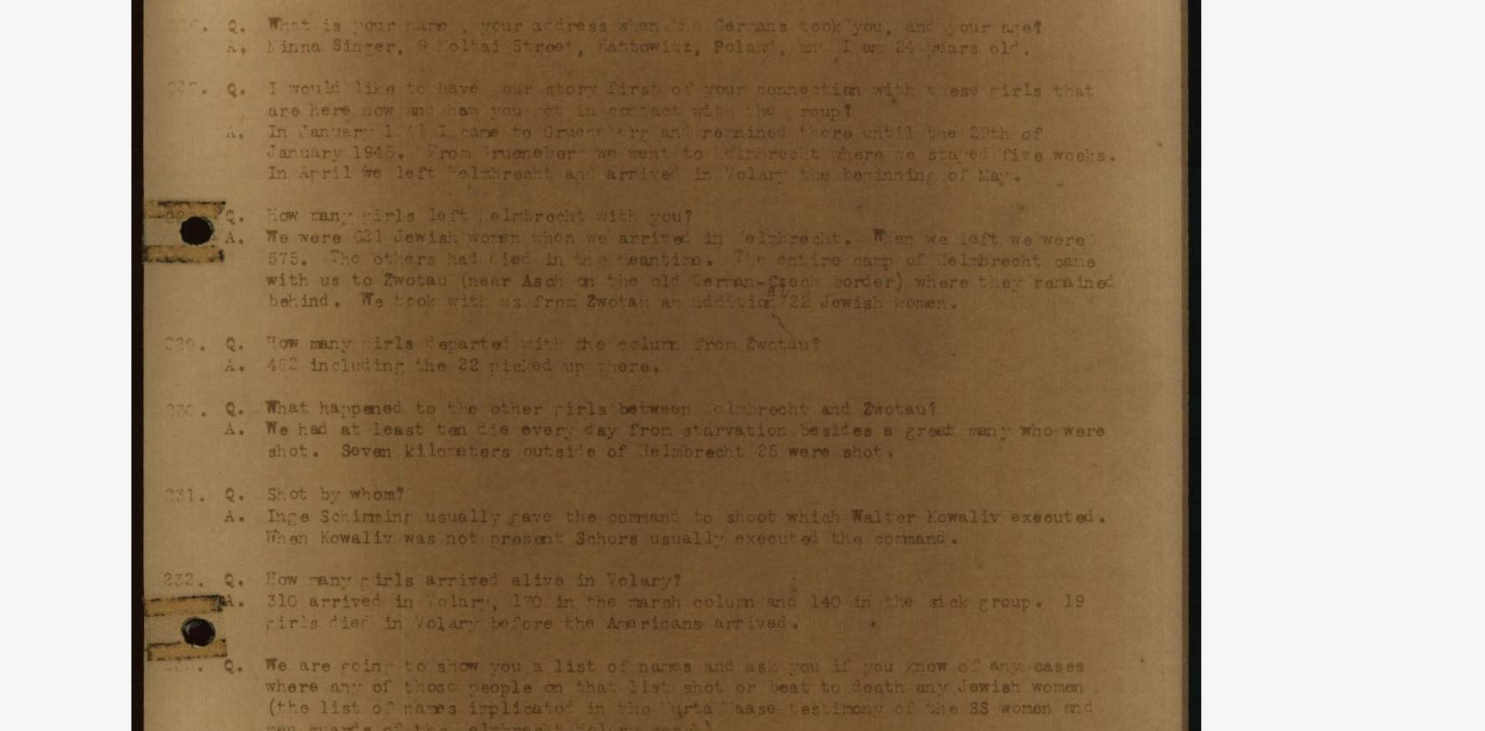 scroll, scrollTop: 2554, scrollLeft: 0, axis: vertical 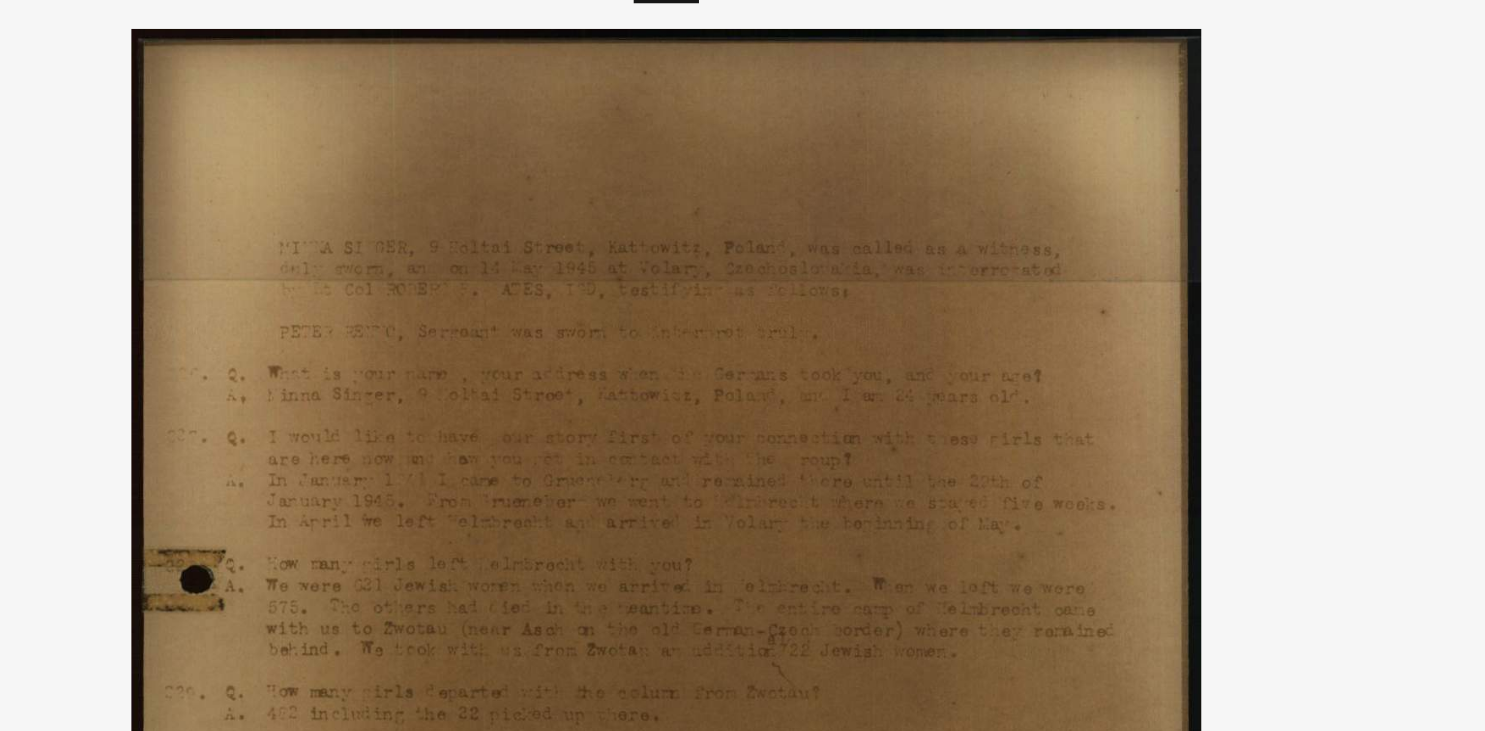 click at bounding box center [743, 315] 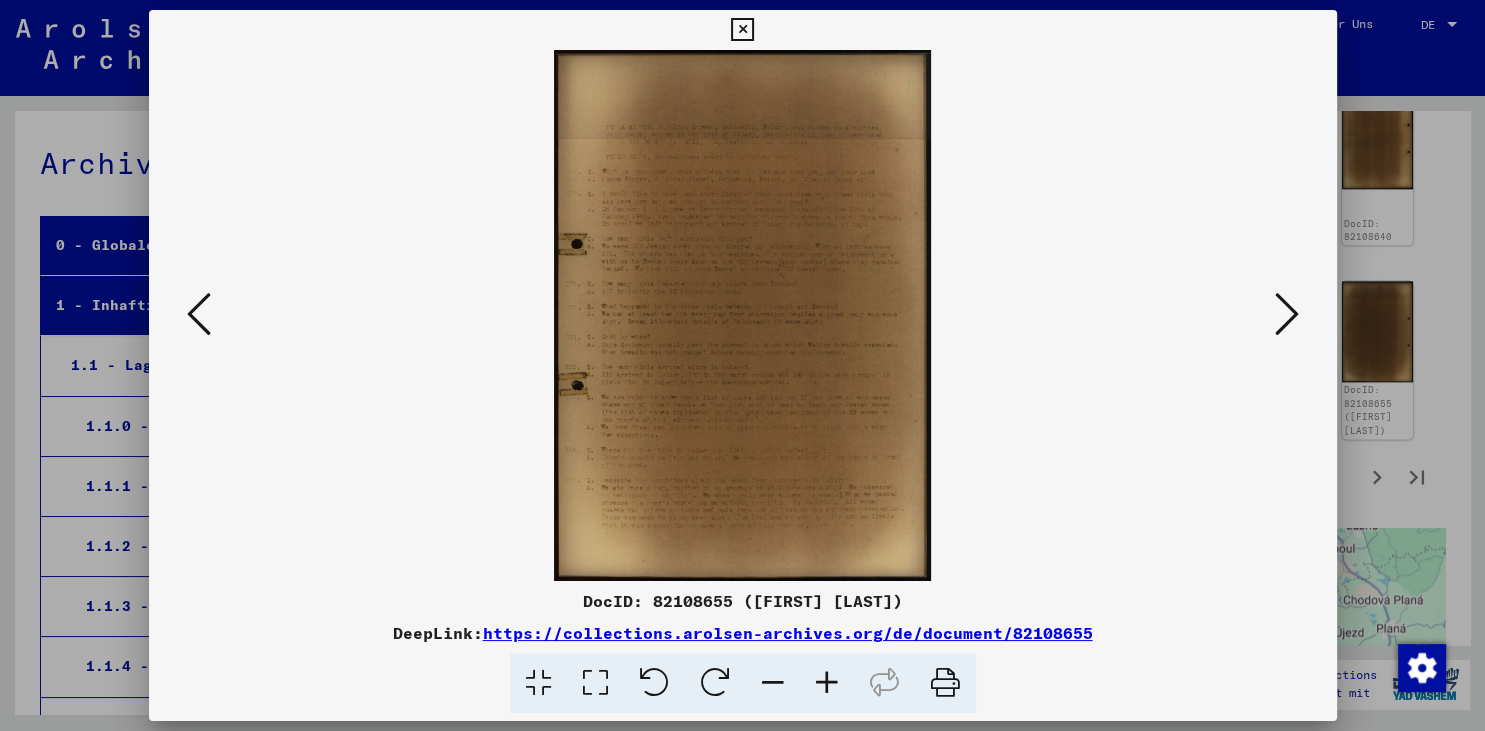 click at bounding box center [1287, 314] 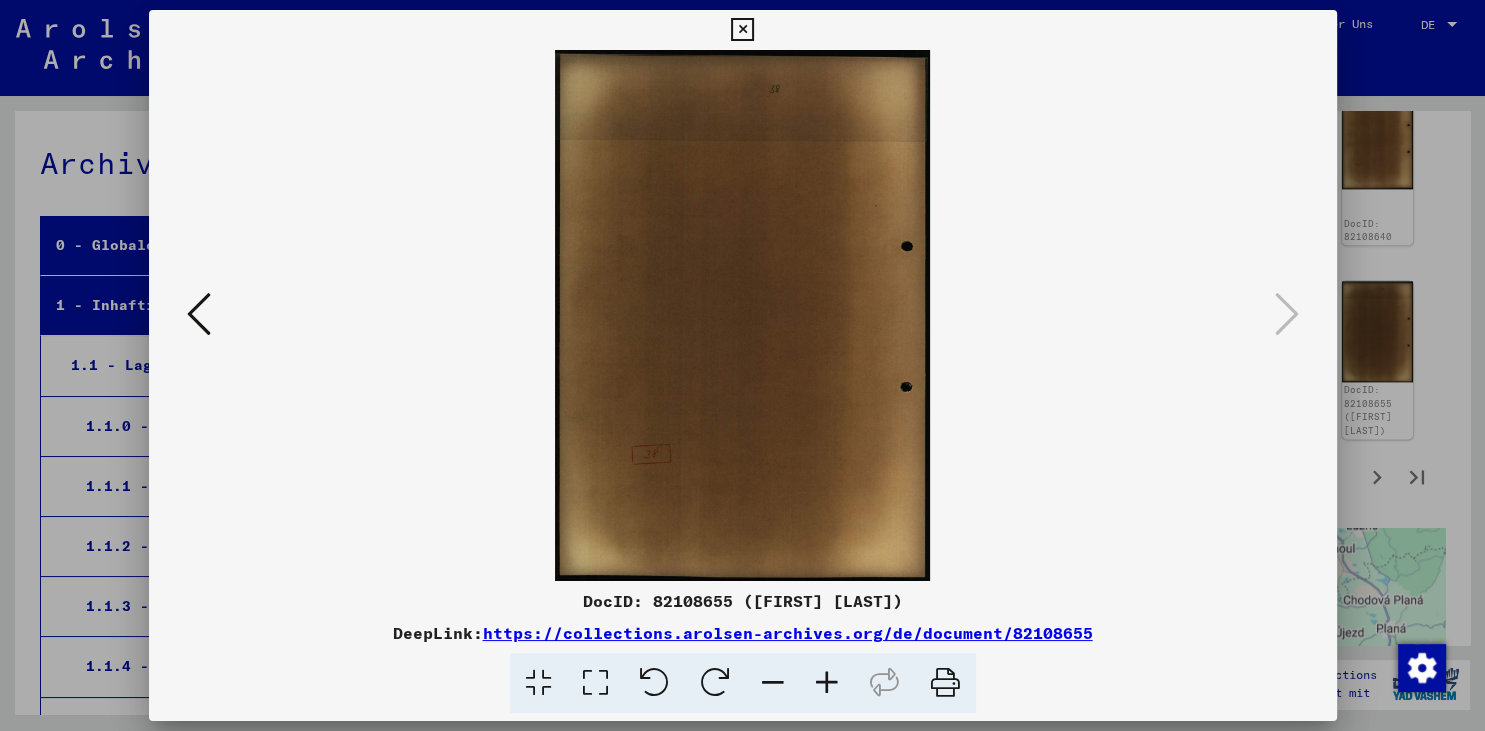 click at bounding box center [742, 30] 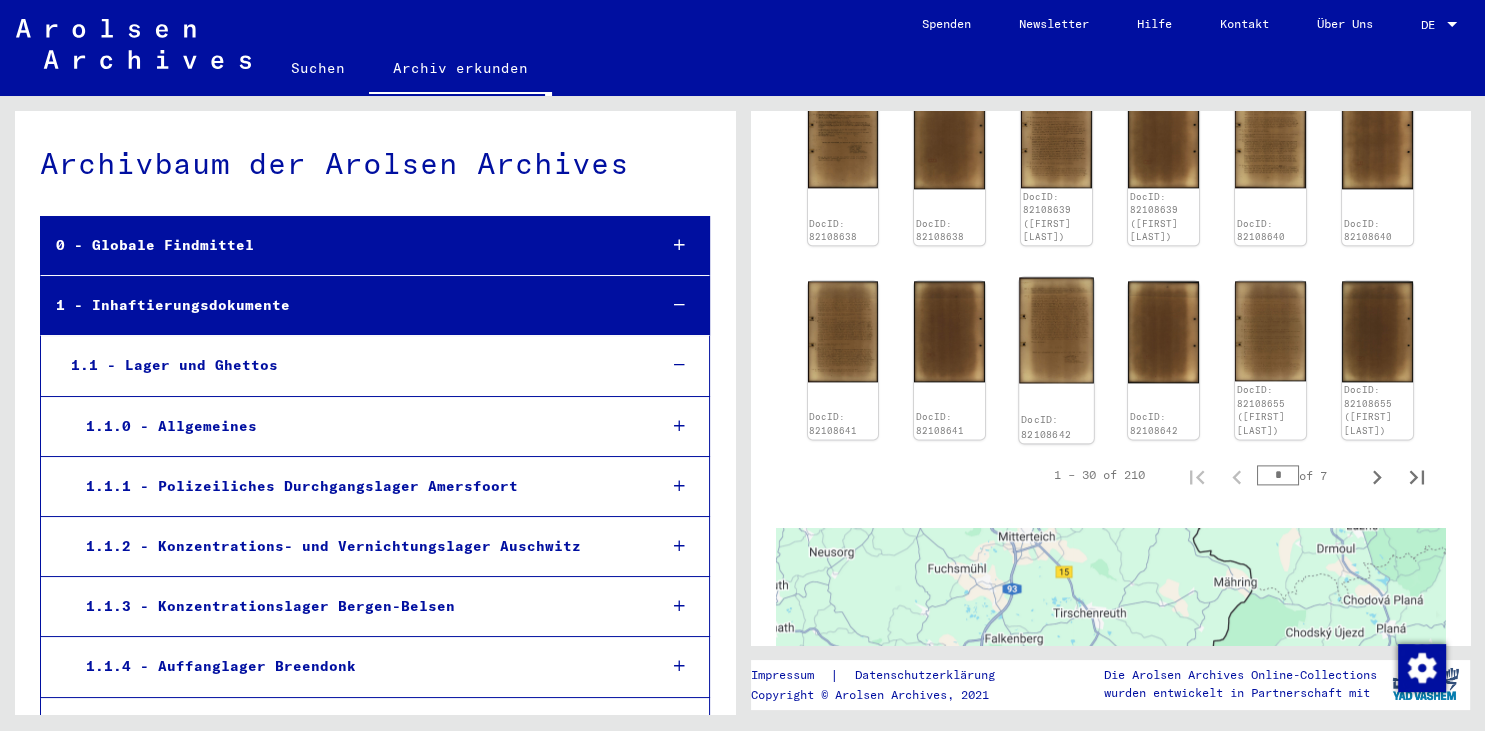 click 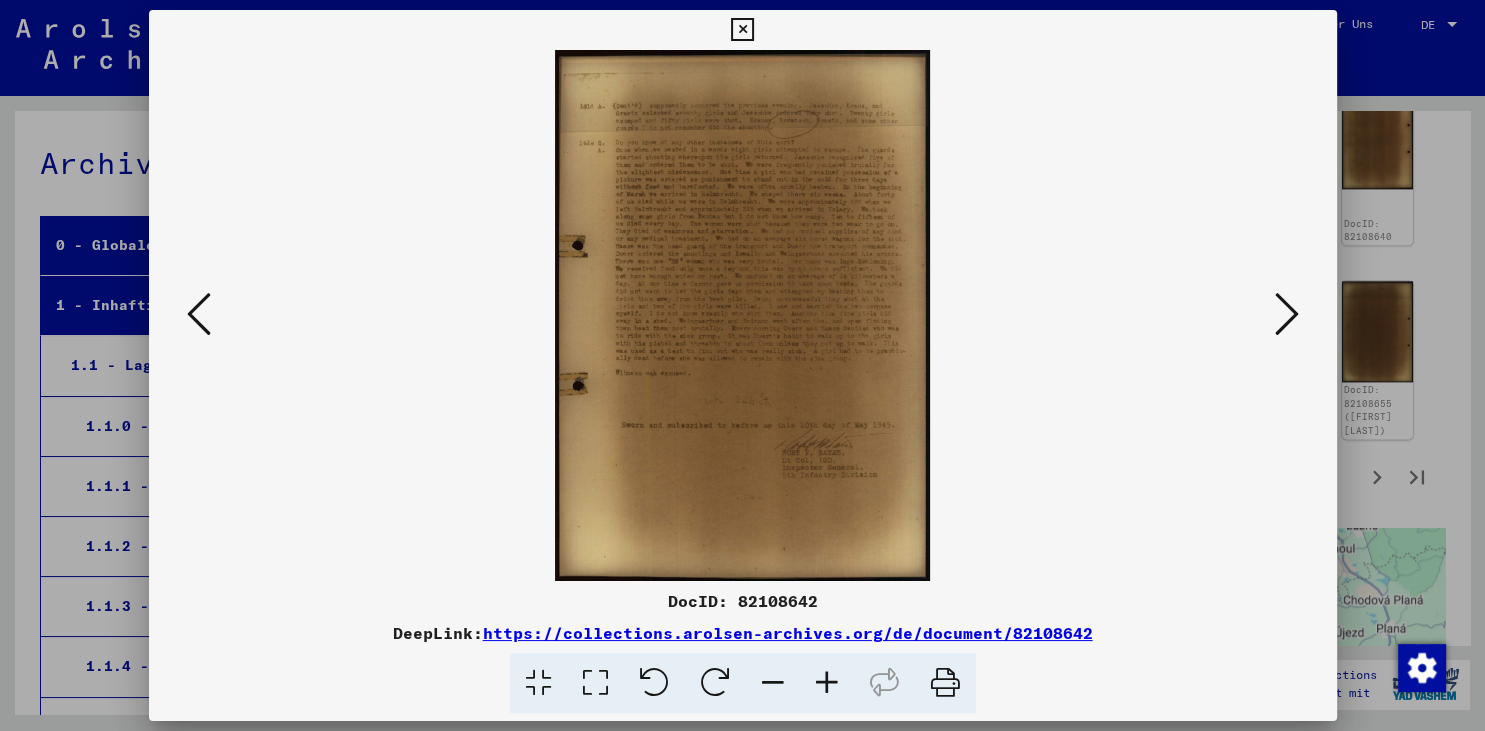 click at bounding box center [1287, 314] 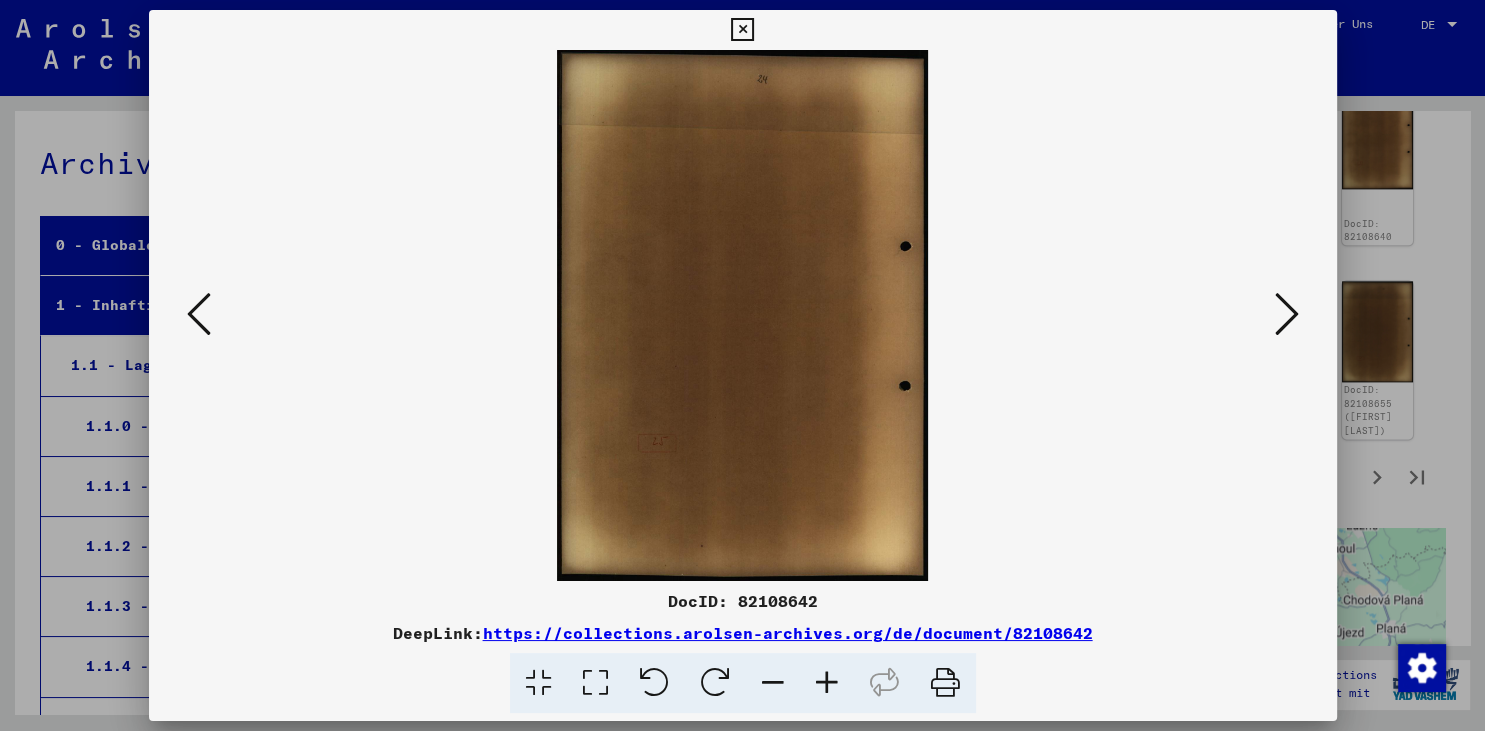 click at bounding box center [1287, 314] 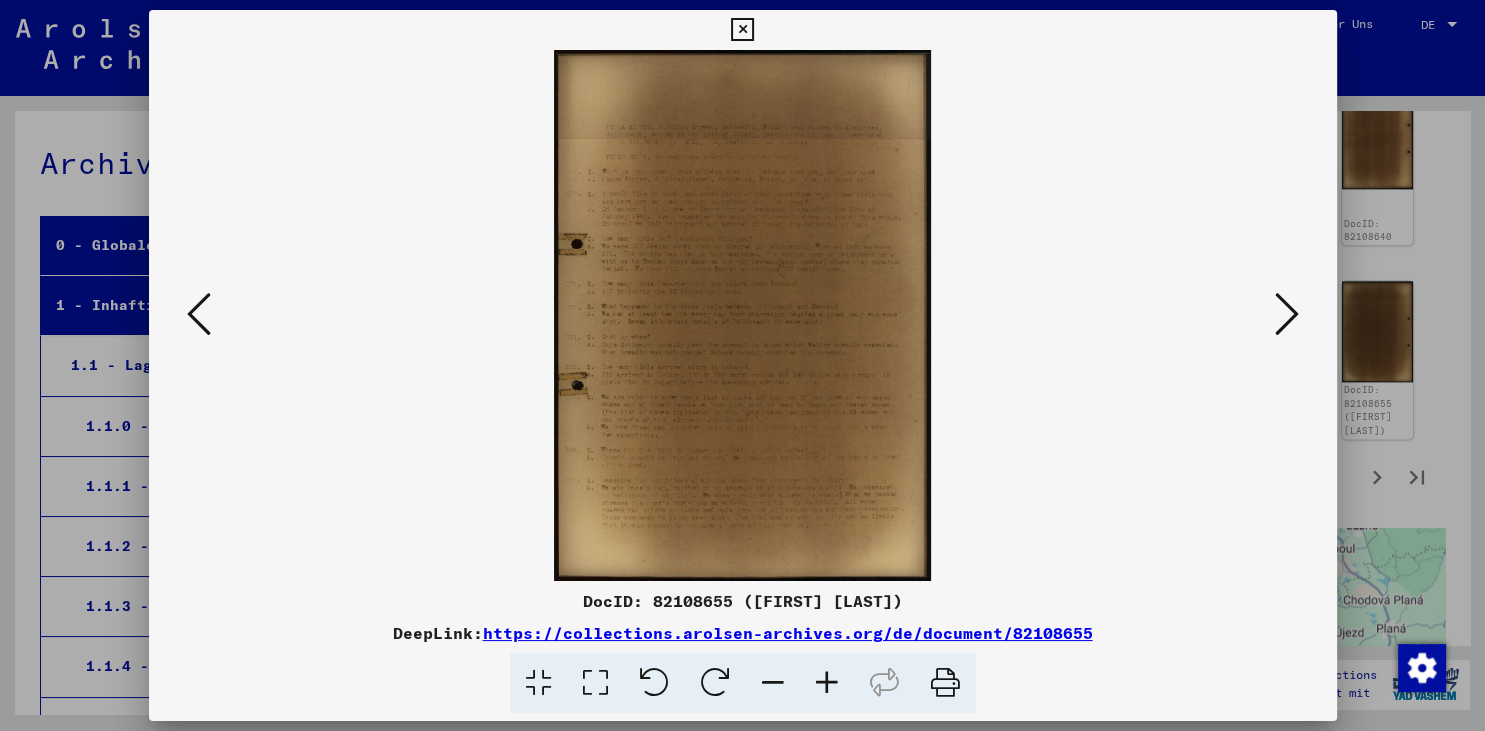 click at bounding box center [1287, 314] 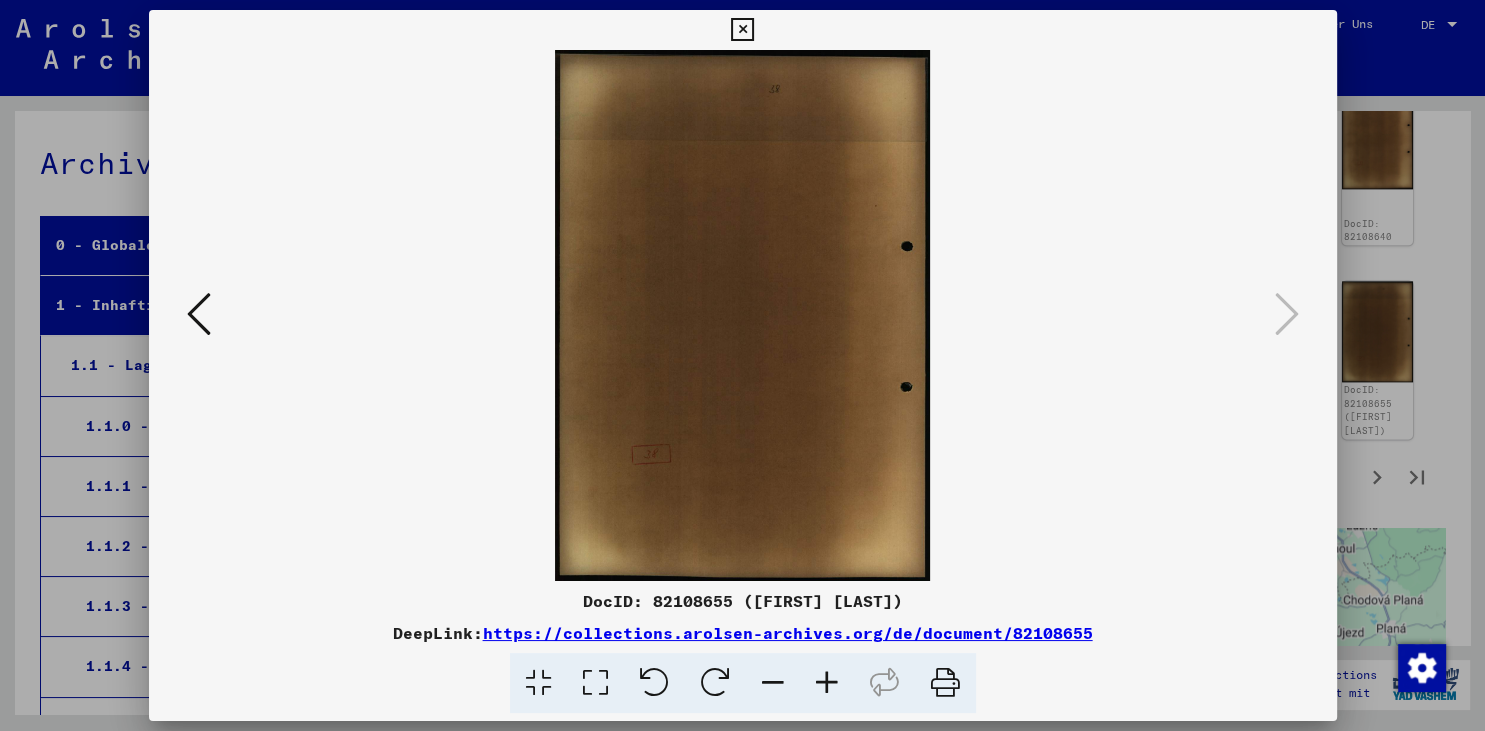 click at bounding box center [742, 30] 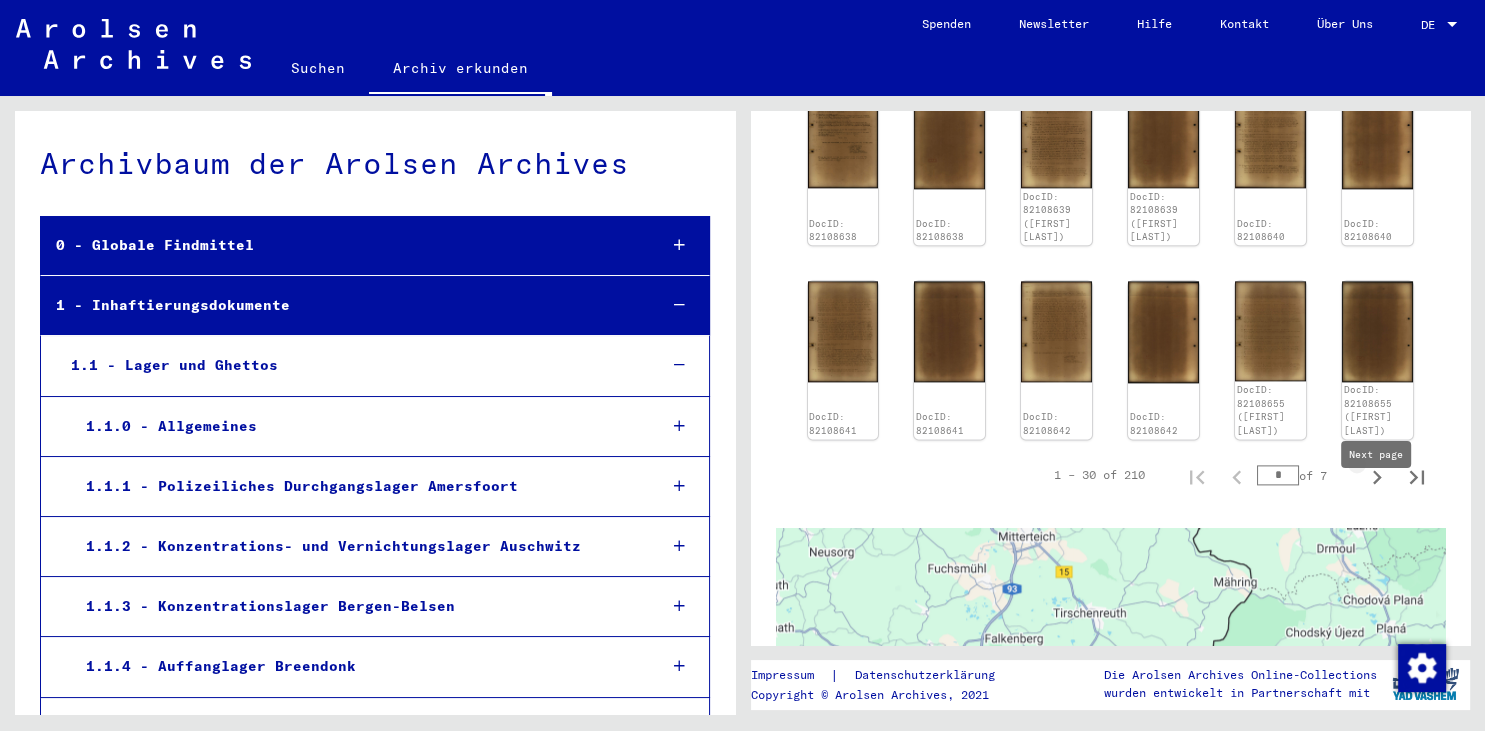 click 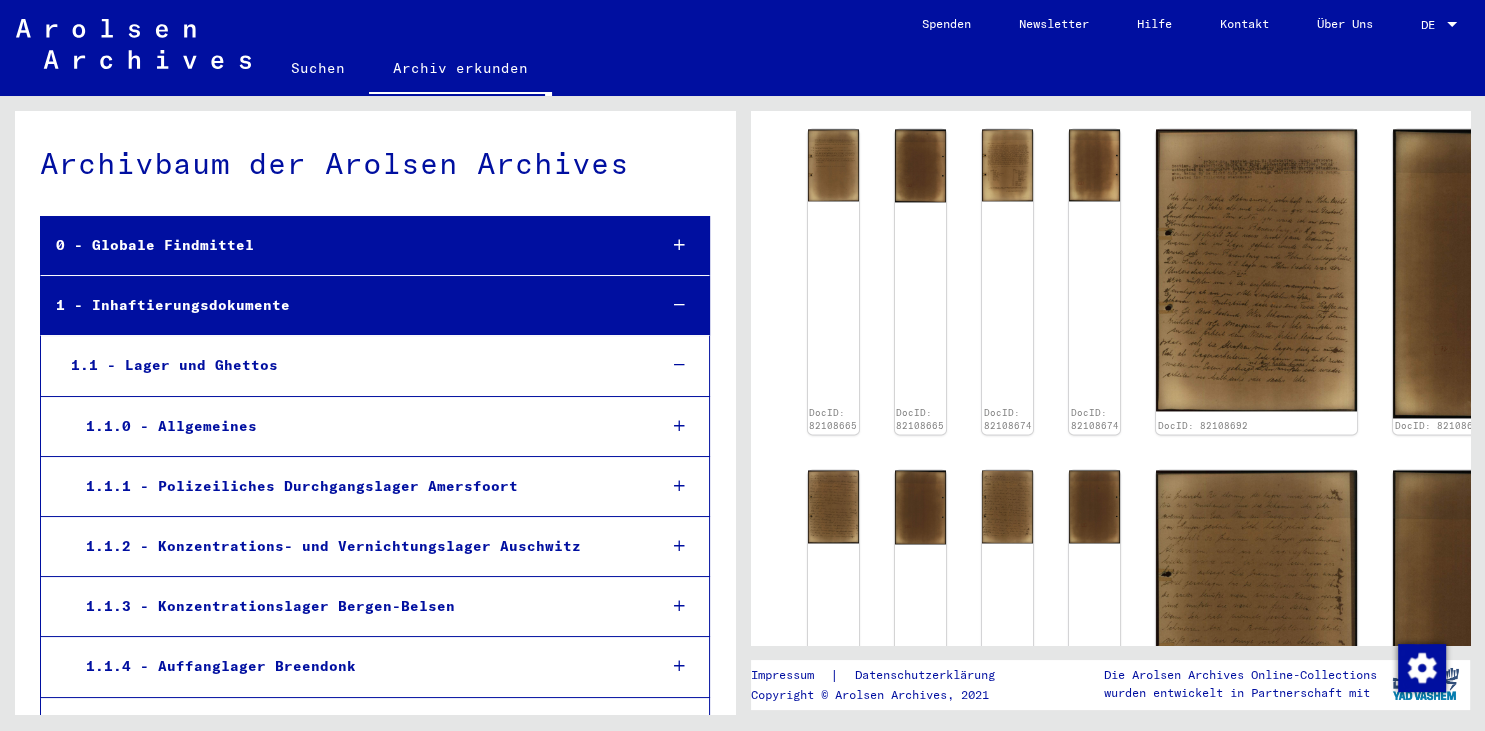 scroll, scrollTop: 3060, scrollLeft: 0, axis: vertical 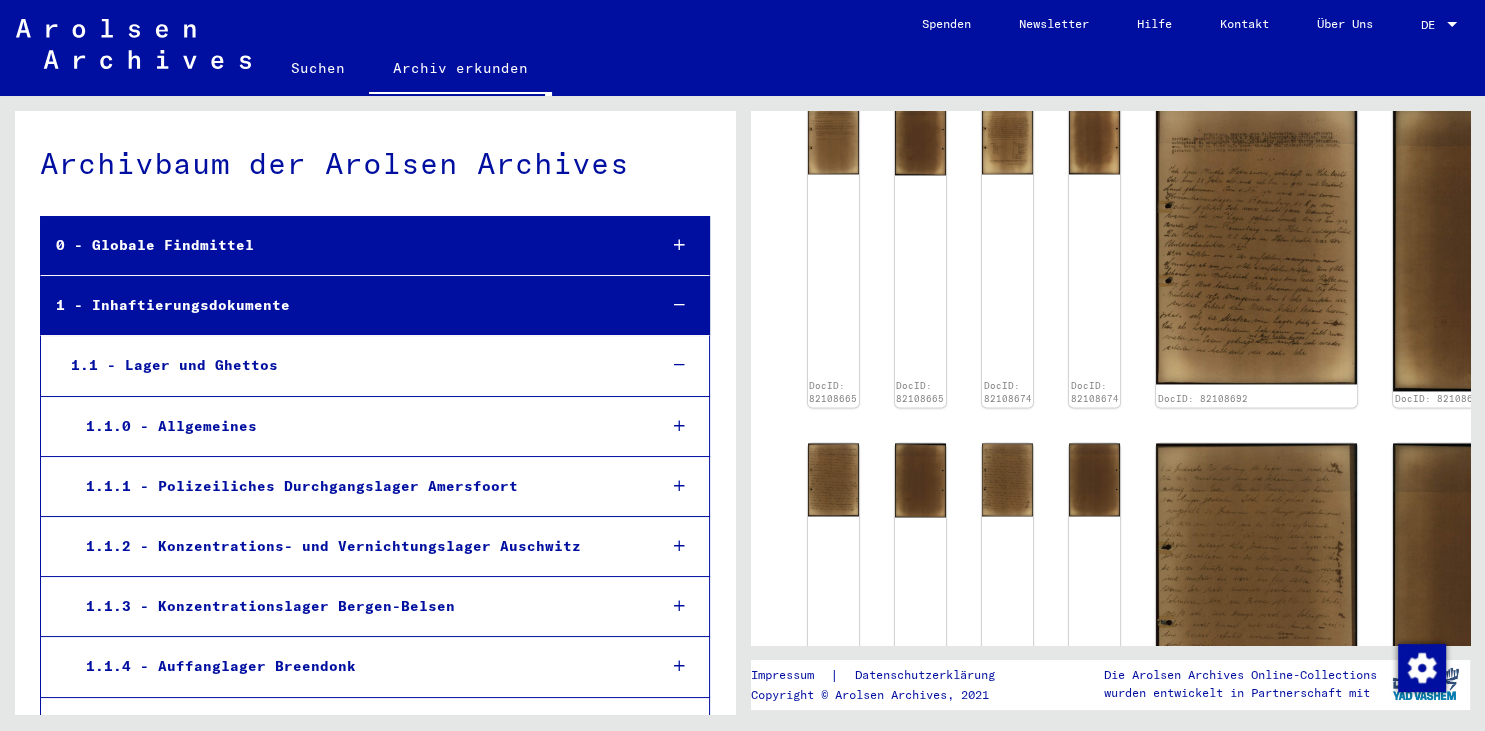 drag, startPoint x: 1471, startPoint y: 534, endPoint x: 1484, endPoint y: 266, distance: 268.31512 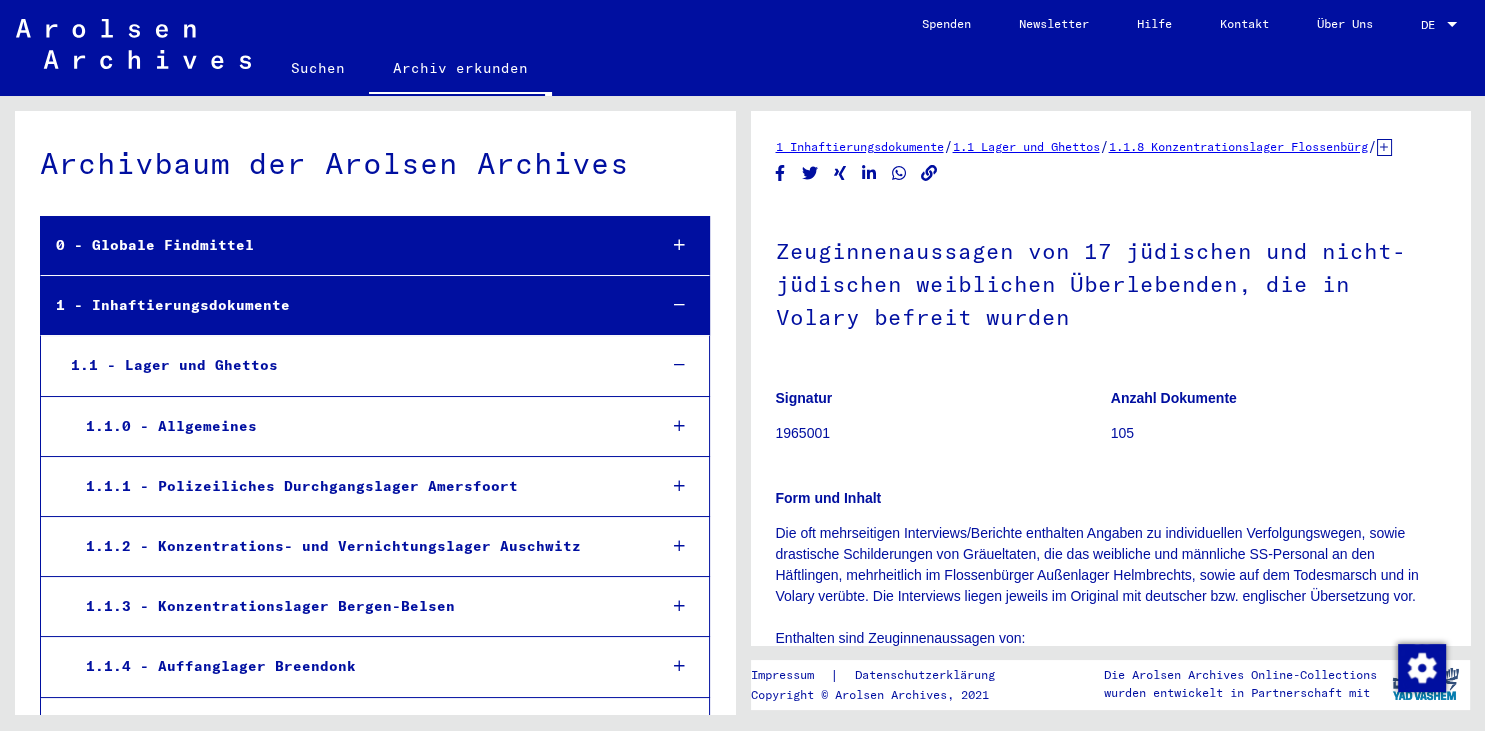 click on "1 Inhaftierungsdokumente / 1.1 Lager und Ghettos / 1.1.8 Konzentrationslager Flossenbürg / 1.1.8.0 Allgemeine Informationen Konzentrationslager Flossenbürg / Ermittlungen der US-Armee zu Misshandlungen und Erschießungen von weiblichen (jüdischen) Häftlingen, insbesondere auf dem Todesmarsch über das Außenlager Helmbrechts nach Volary (Wallern): Zeug/-innenenaussagen und Listen (1945) / Zeuginnenaussagen von 17 jüdischen und nicht-jüdischen weiblichen Überlebenden, die in Volary befreit wurden Signatur 1965001 Anzahl Dokumente 105 Form und Inhalt Enthalten sind Zeuginnenaussagen von: 1. Anni Keller schildert Gewalttaten und Erschießungen und nennt Namen von beteiligten SS-Männern auf dem Weg über das Außenlager Helmbrechts nach Volary; engl. Version: Doc ID 82108633-82108638; deutsche Übersetzung: Doc ID 82108743-82108752. 3. Minna Singer; engl. Version: Doc ID 82108655- 82108657; deutsche Übersetzung: Doc ID 82108778- 82108782." 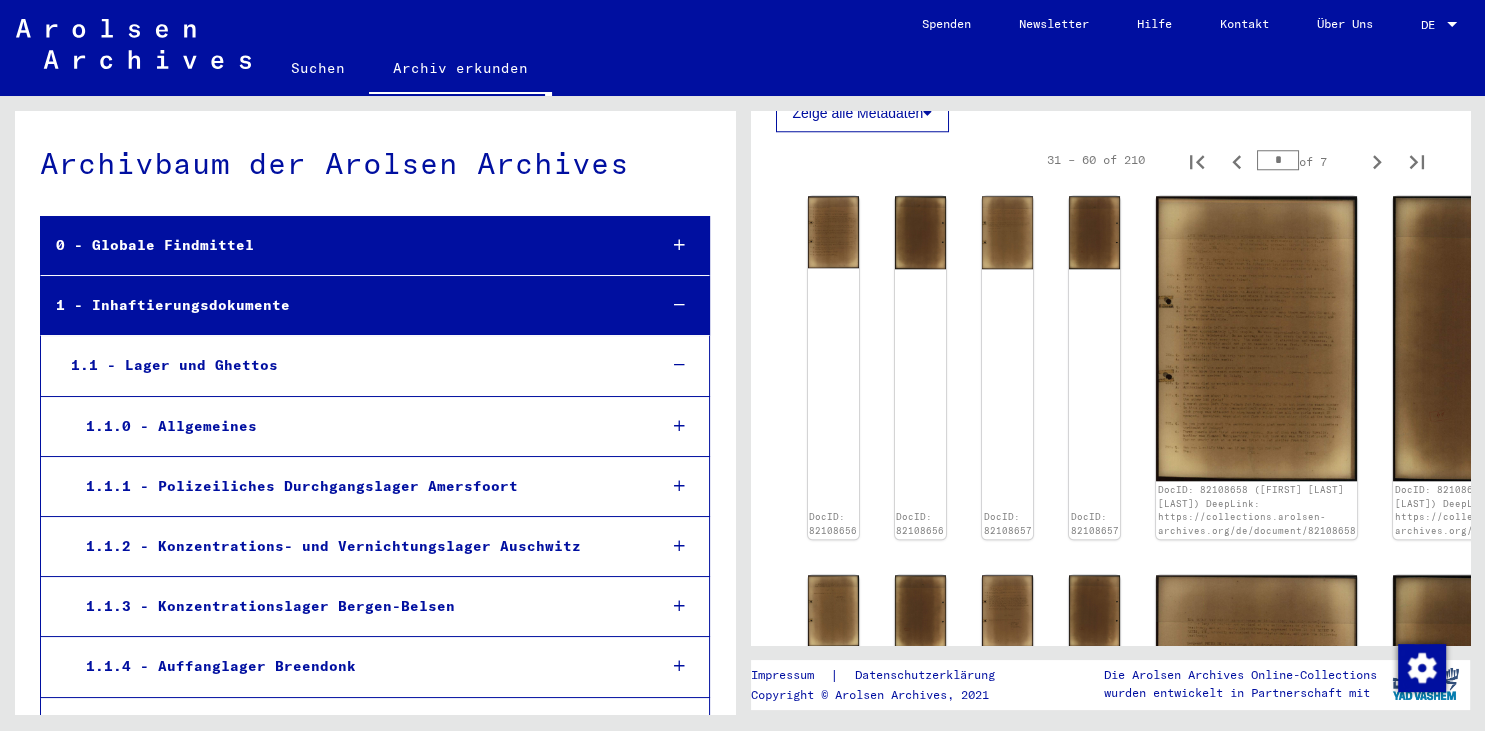 scroll, scrollTop: 1918, scrollLeft: 0, axis: vertical 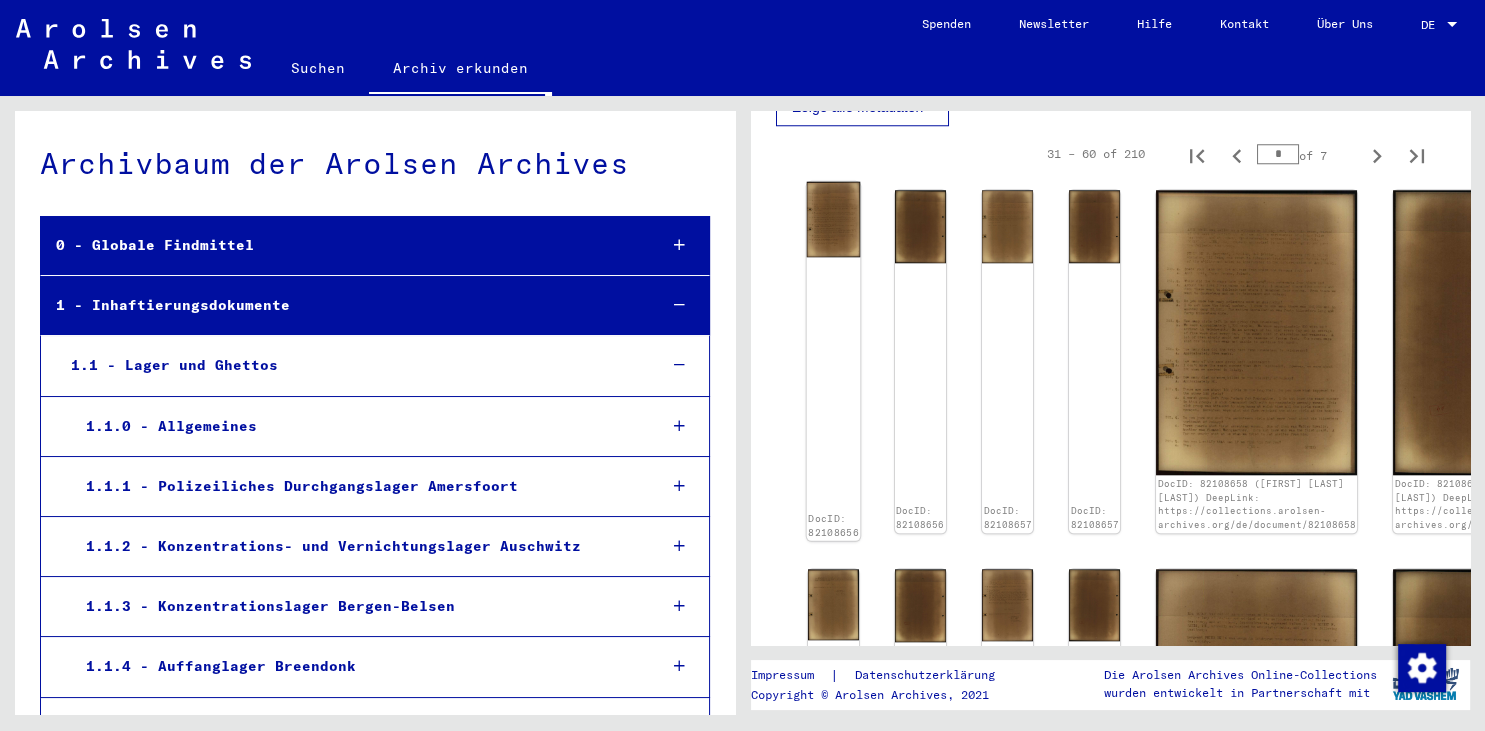 click 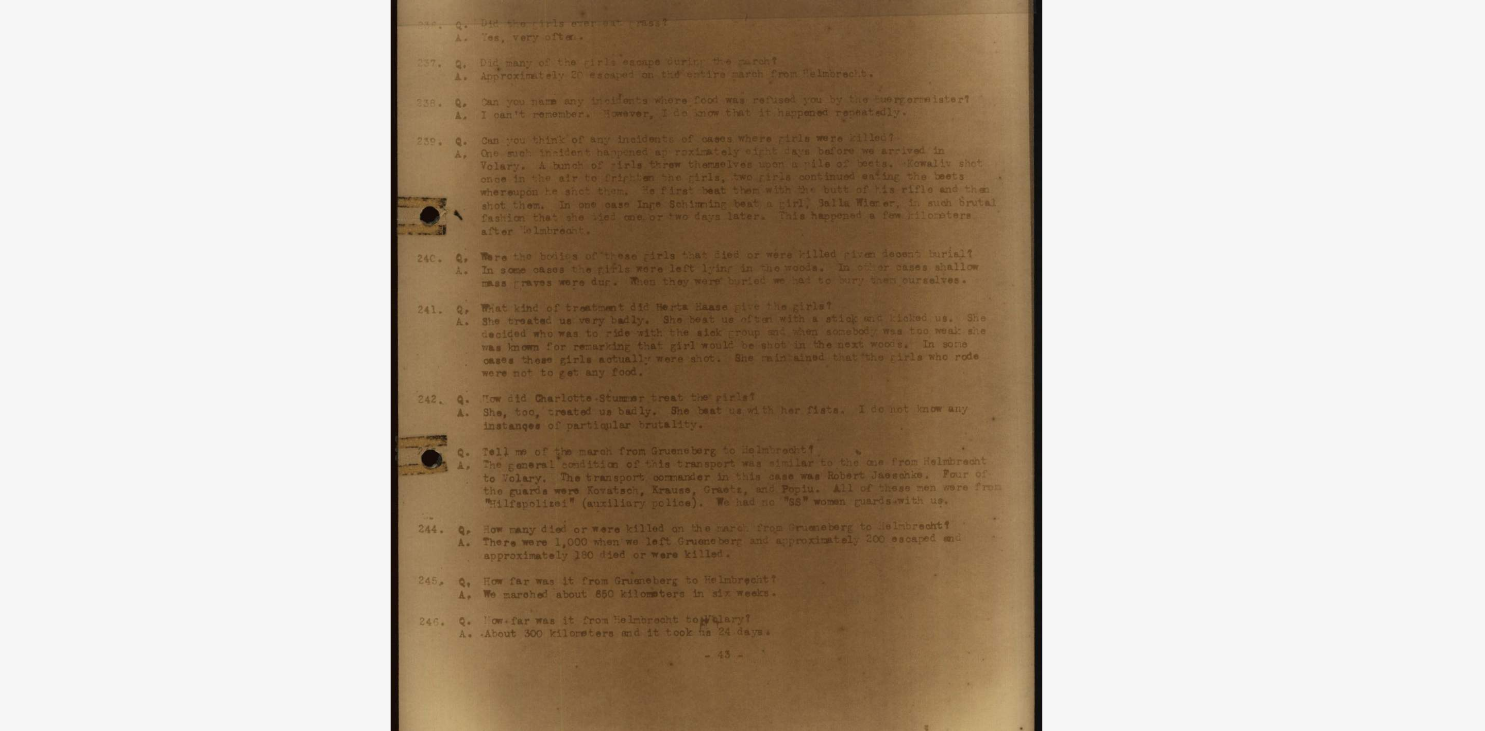 scroll, scrollTop: 1918, scrollLeft: 0, axis: vertical 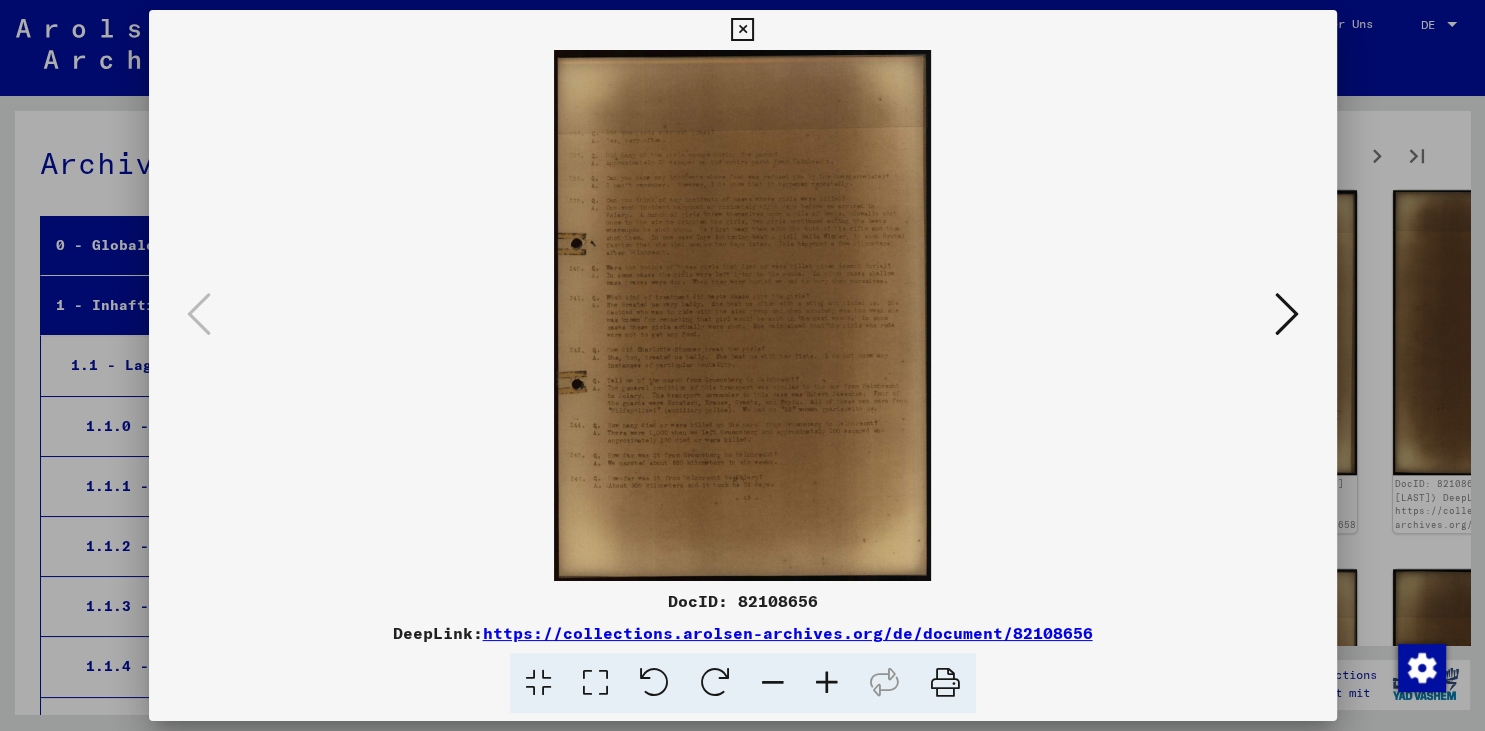 click at bounding box center (1287, 314) 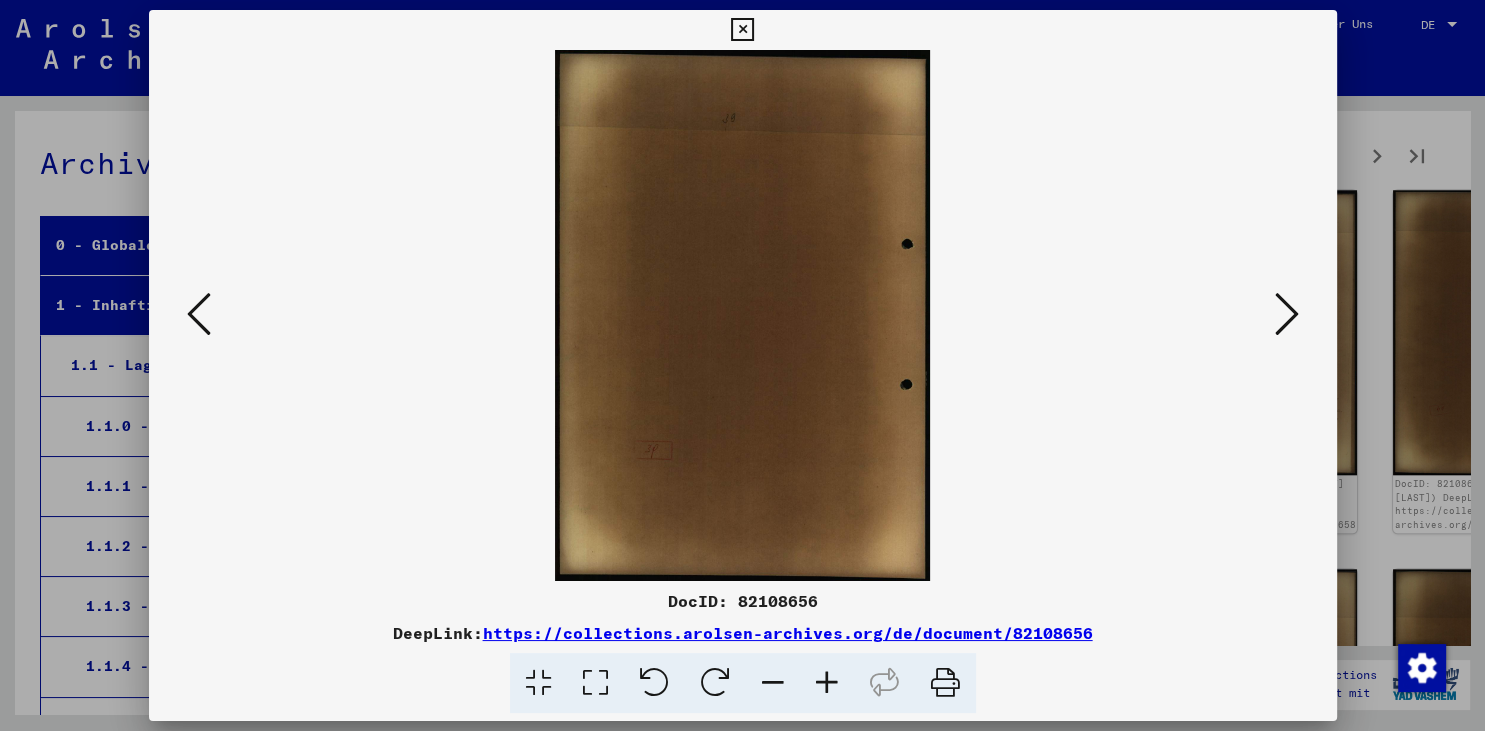 click at bounding box center (1287, 314) 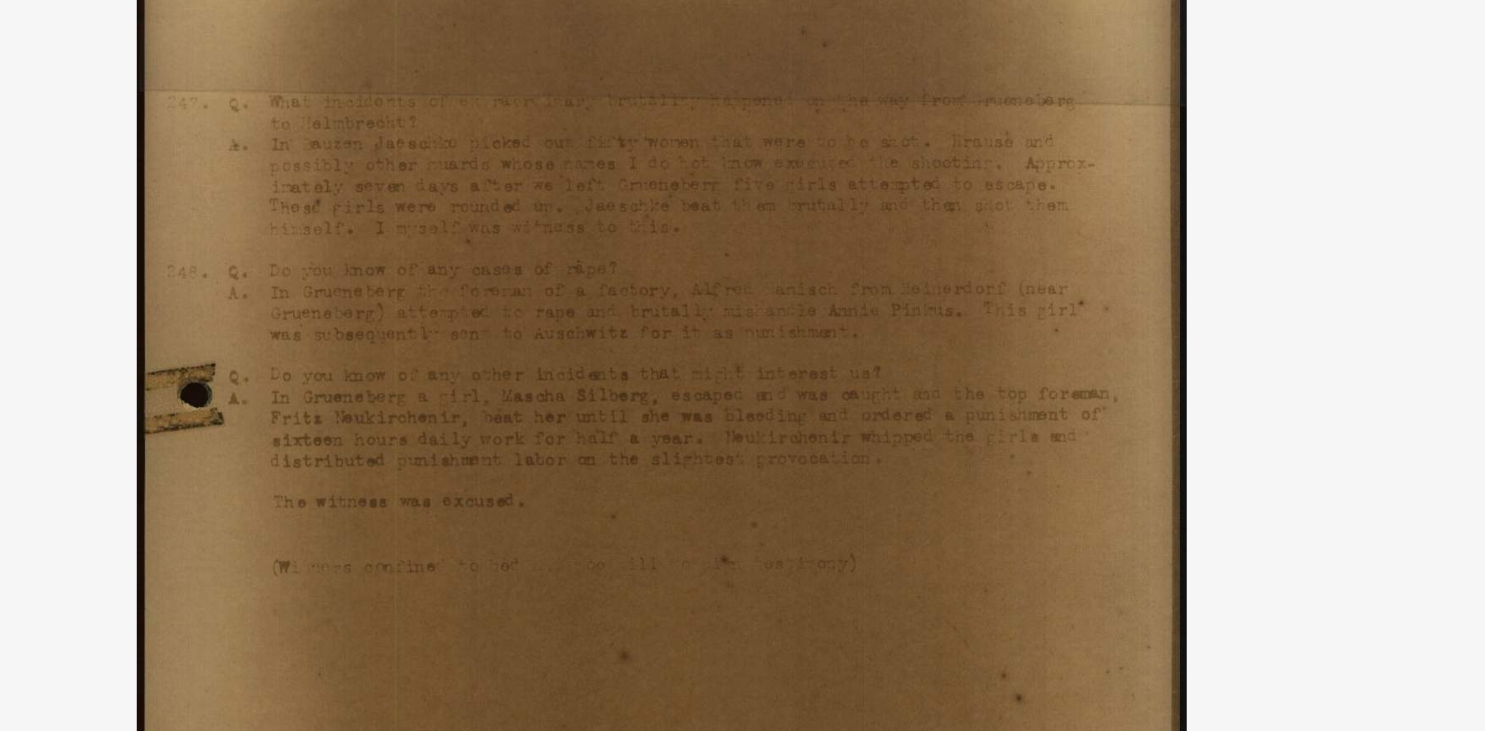 click at bounding box center [743, 315] 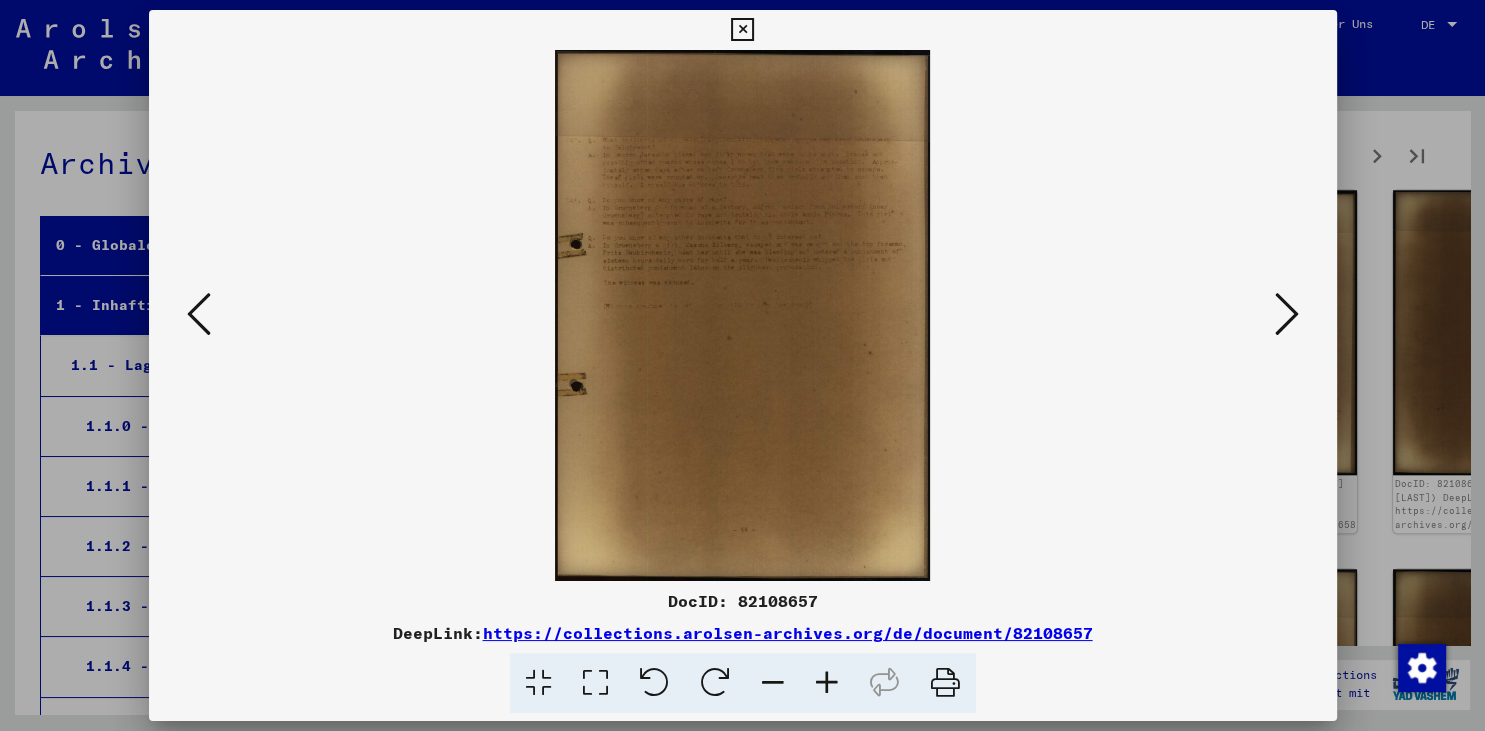 click at bounding box center [1287, 314] 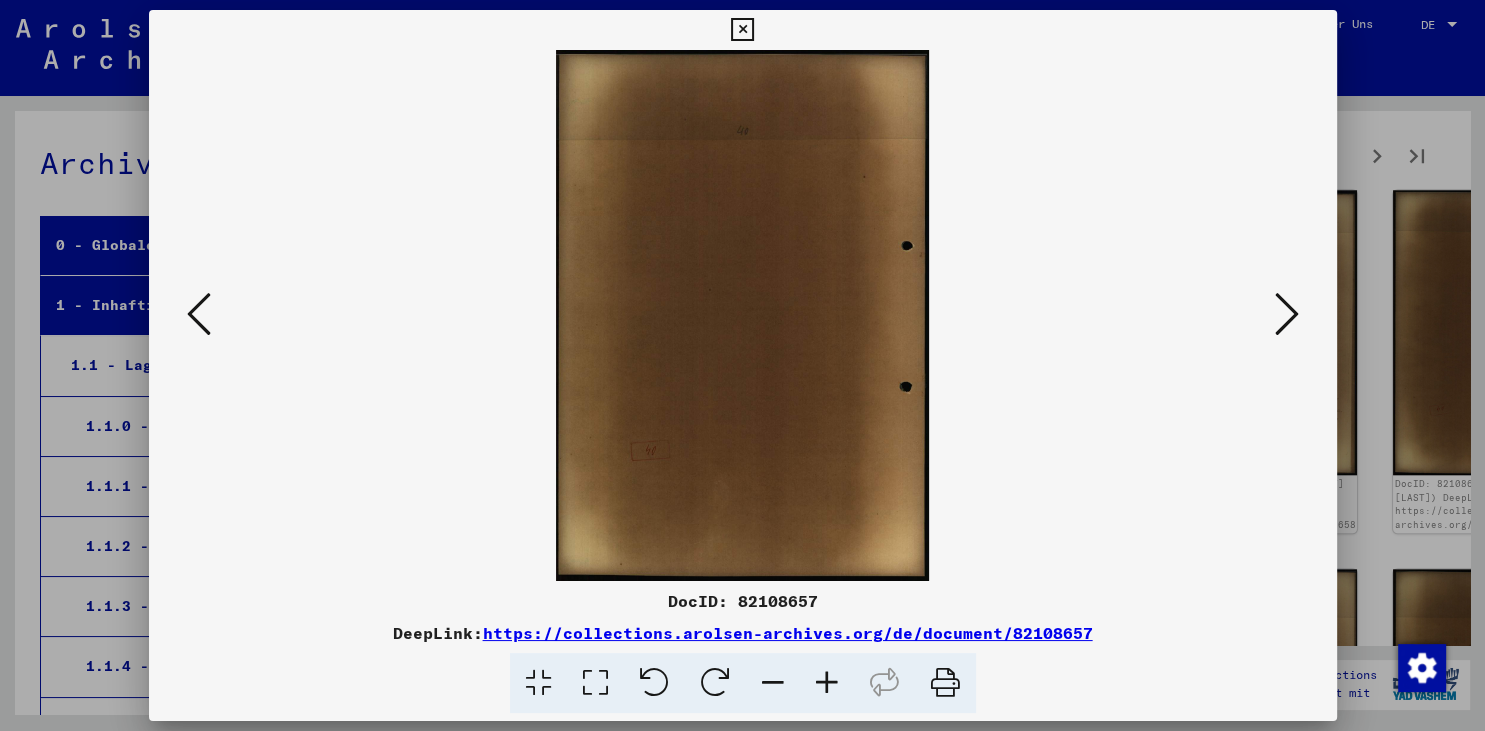 click at bounding box center (1287, 314) 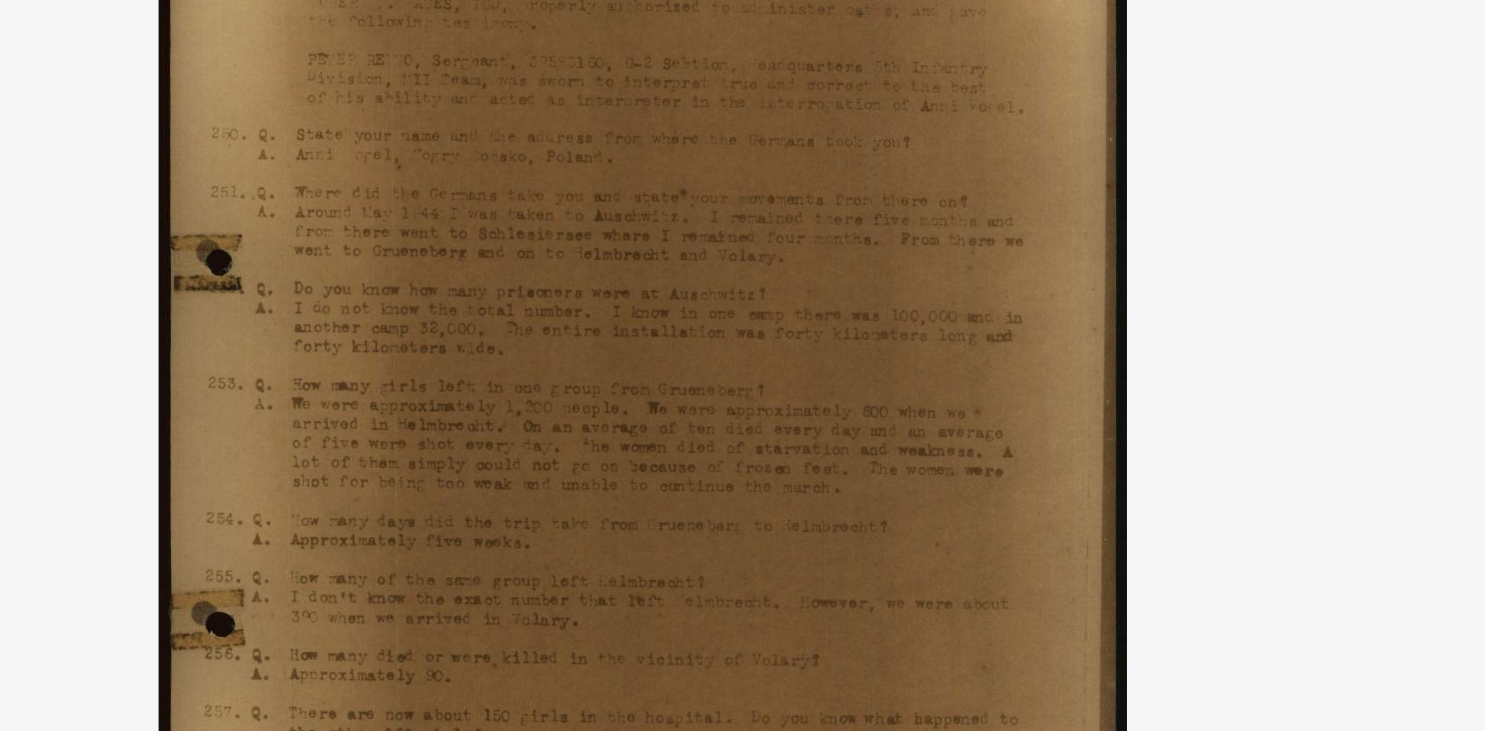 drag, startPoint x: 829, startPoint y: 159, endPoint x: 824, endPoint y: 226, distance: 67.18631 